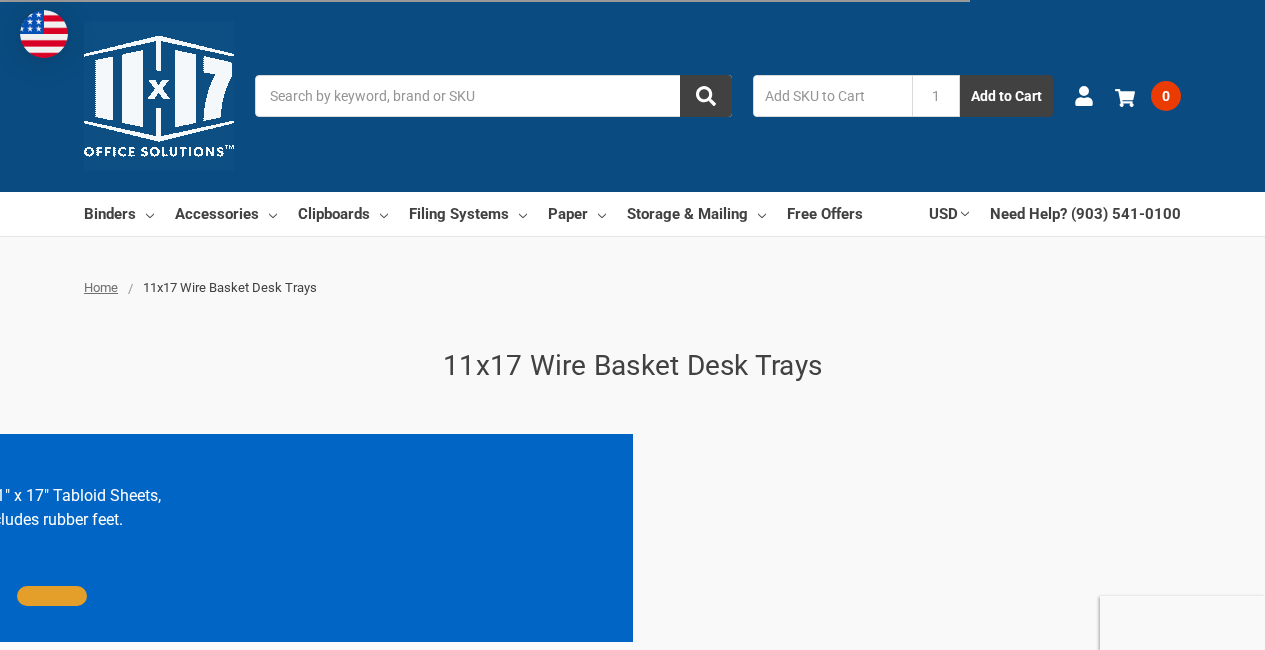 scroll, scrollTop: 0, scrollLeft: 0, axis: both 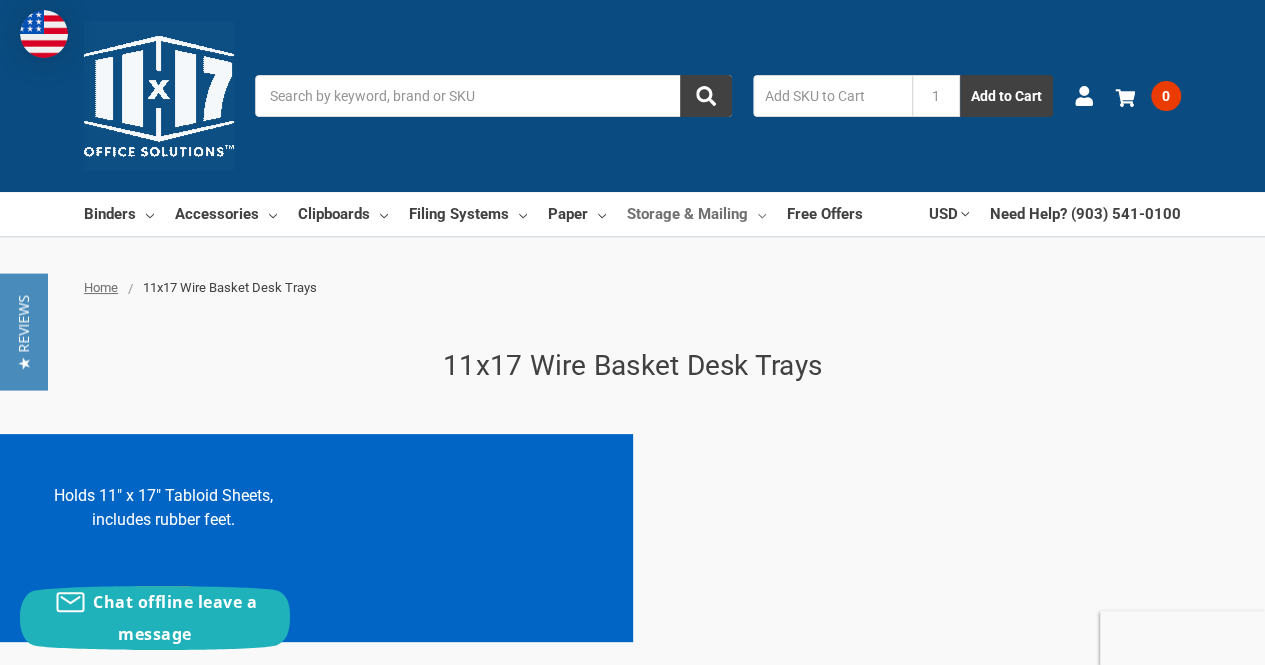 click on "Storage & Mailing" at bounding box center (696, 214) 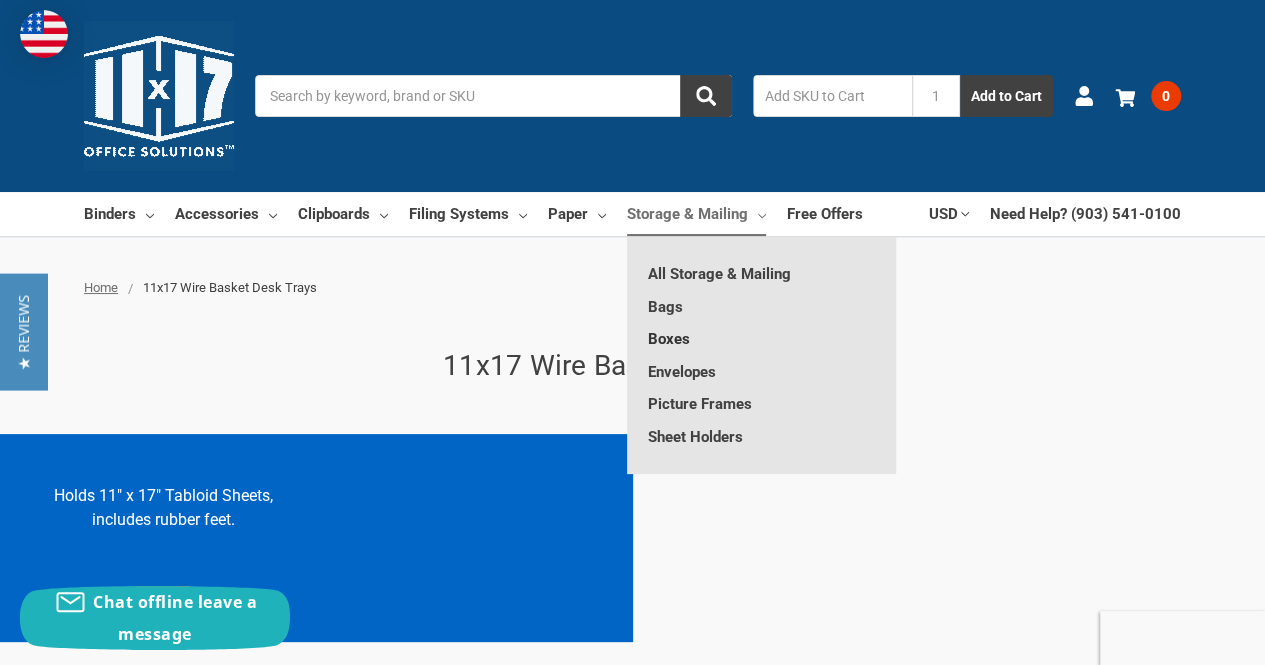 click on "Boxes" at bounding box center [761, 339] 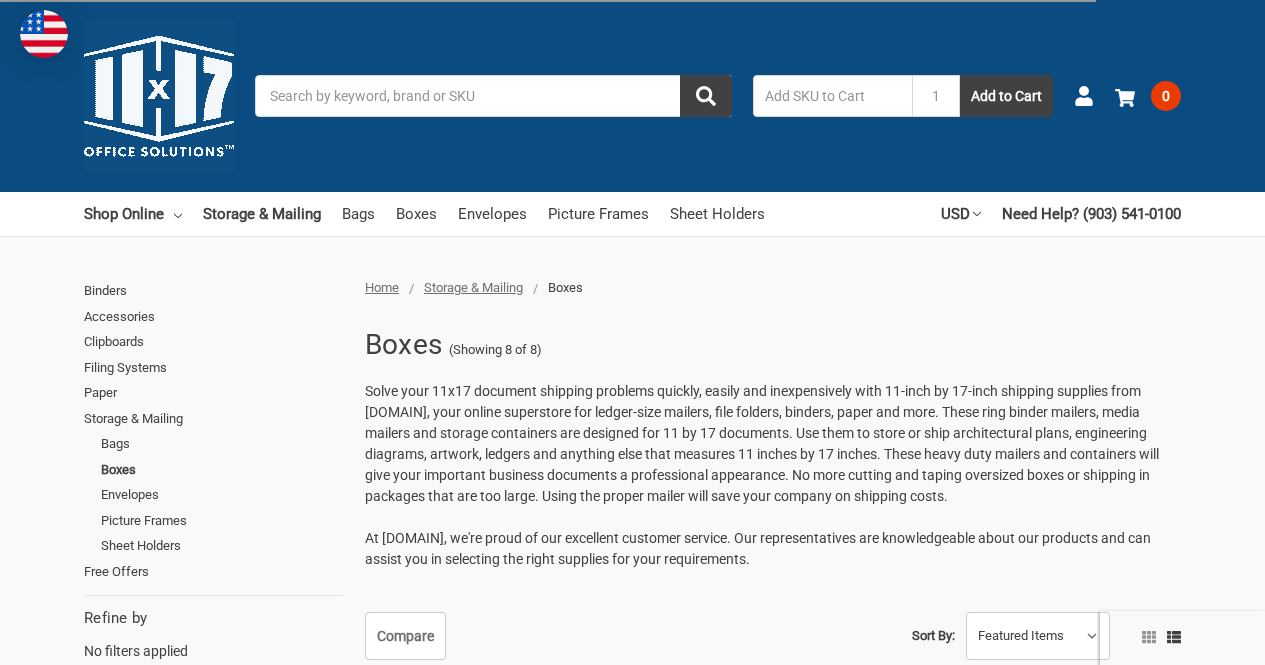 scroll, scrollTop: 0, scrollLeft: 0, axis: both 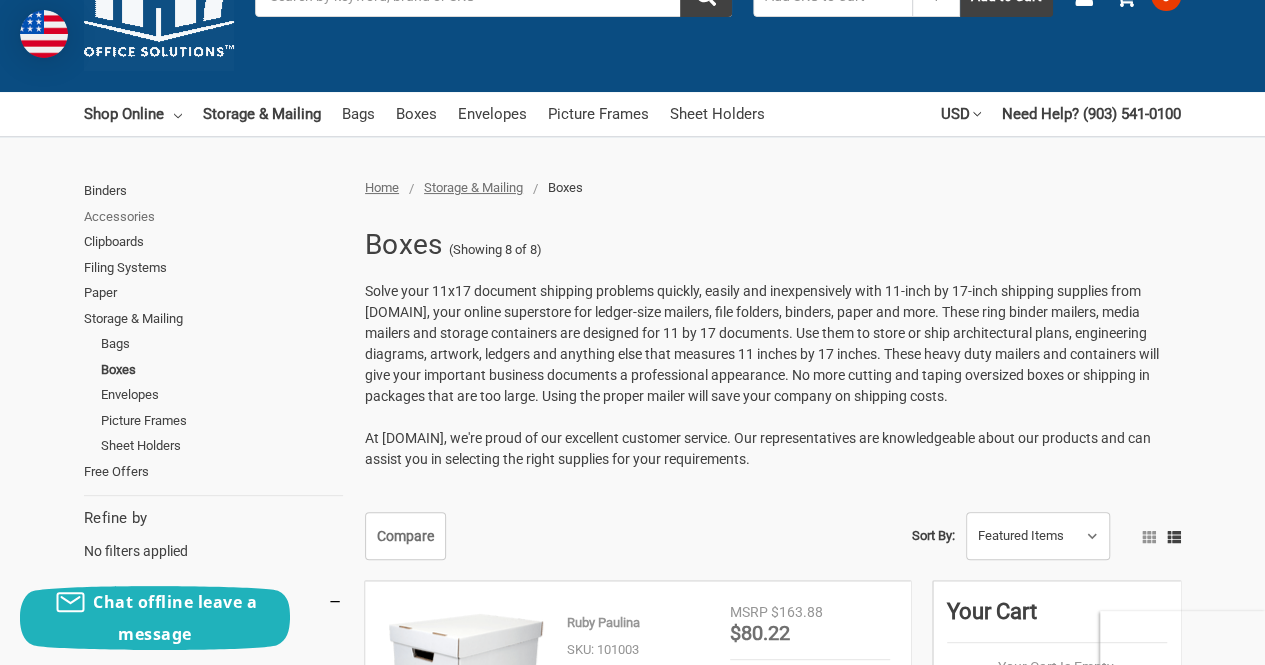 click on "Accessories" at bounding box center [213, 217] 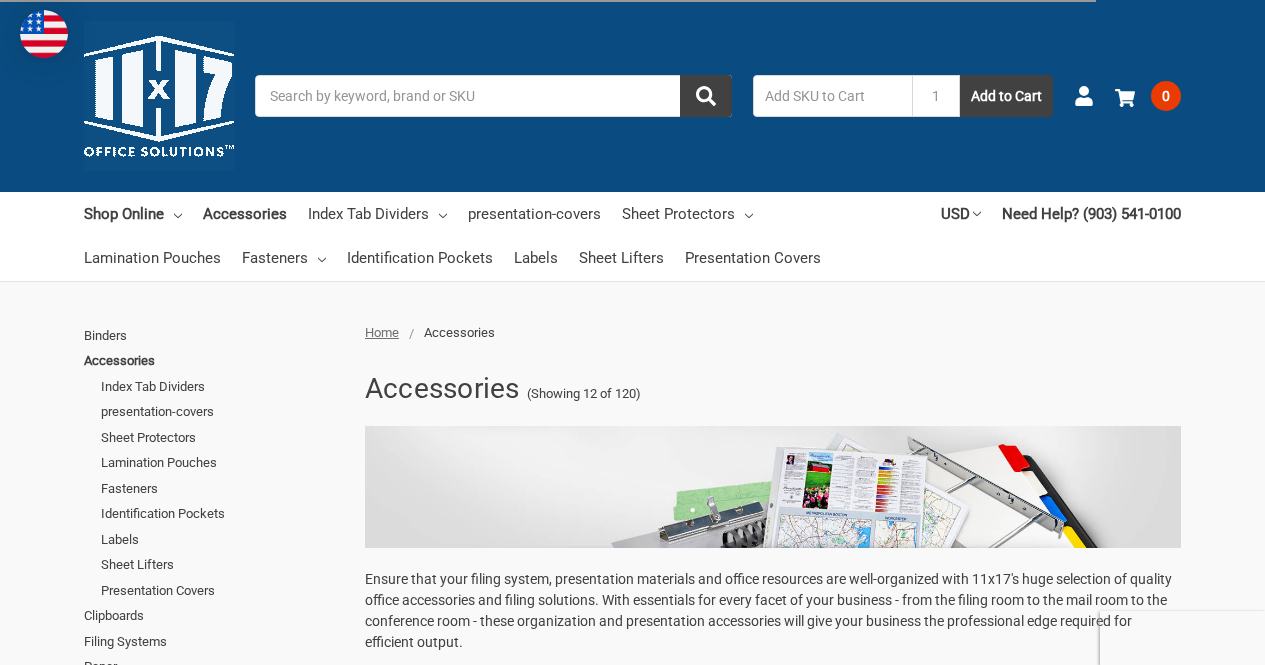 scroll, scrollTop: 0, scrollLeft: 0, axis: both 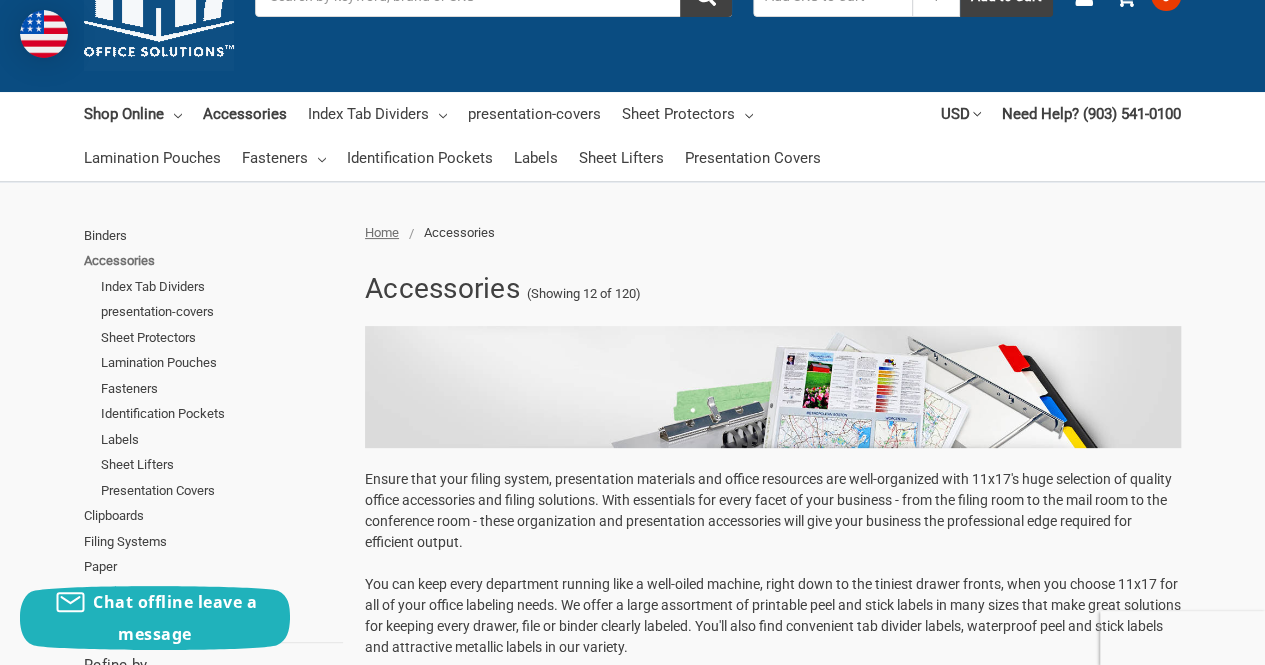 click on "Accessories" at bounding box center [213, 261] 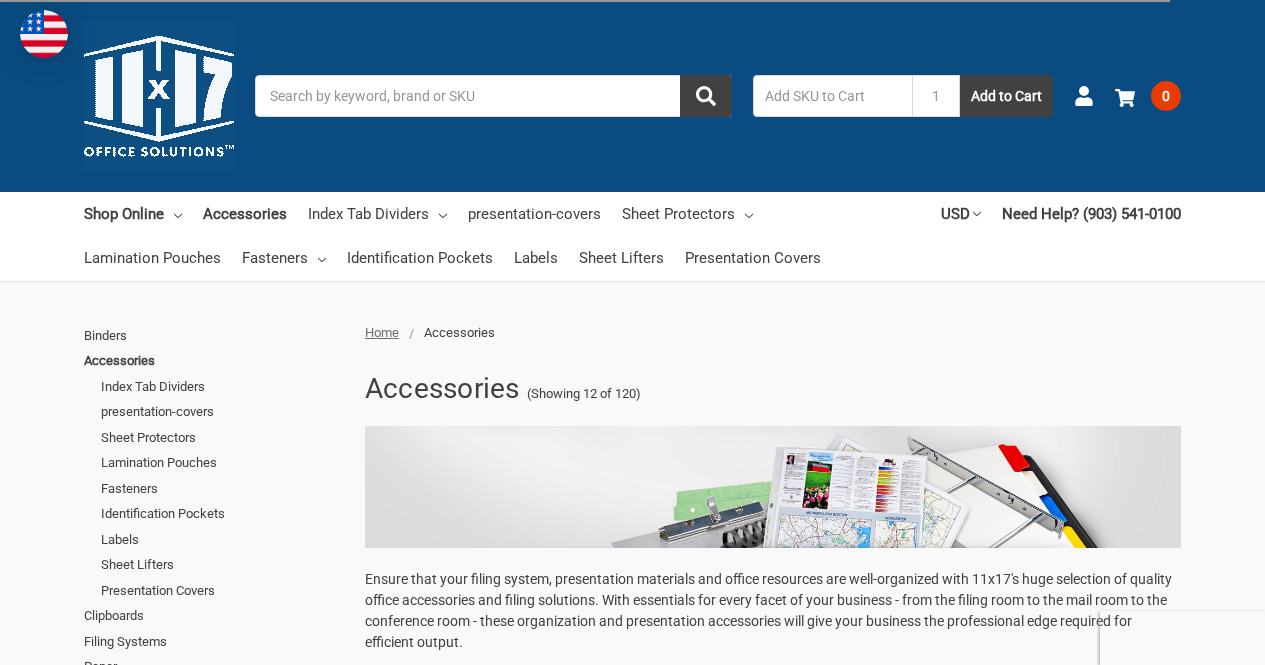 scroll, scrollTop: 0, scrollLeft: 0, axis: both 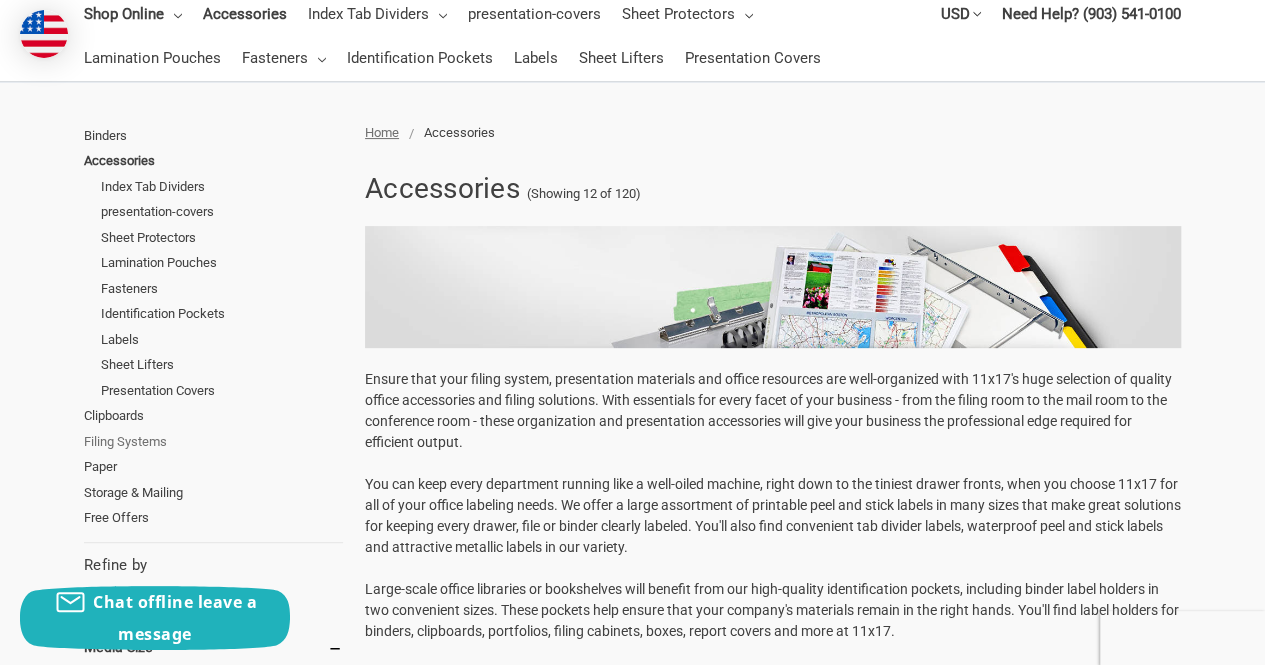click on "Filing Systems" at bounding box center [213, 442] 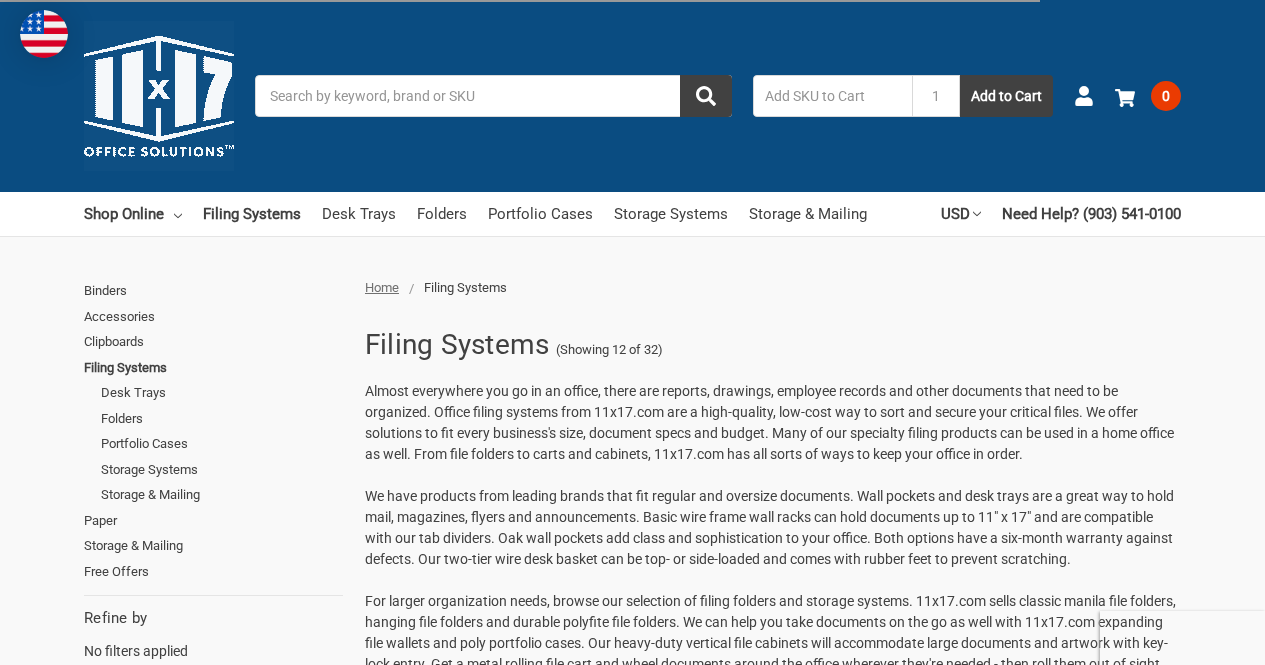 scroll, scrollTop: 0, scrollLeft: 0, axis: both 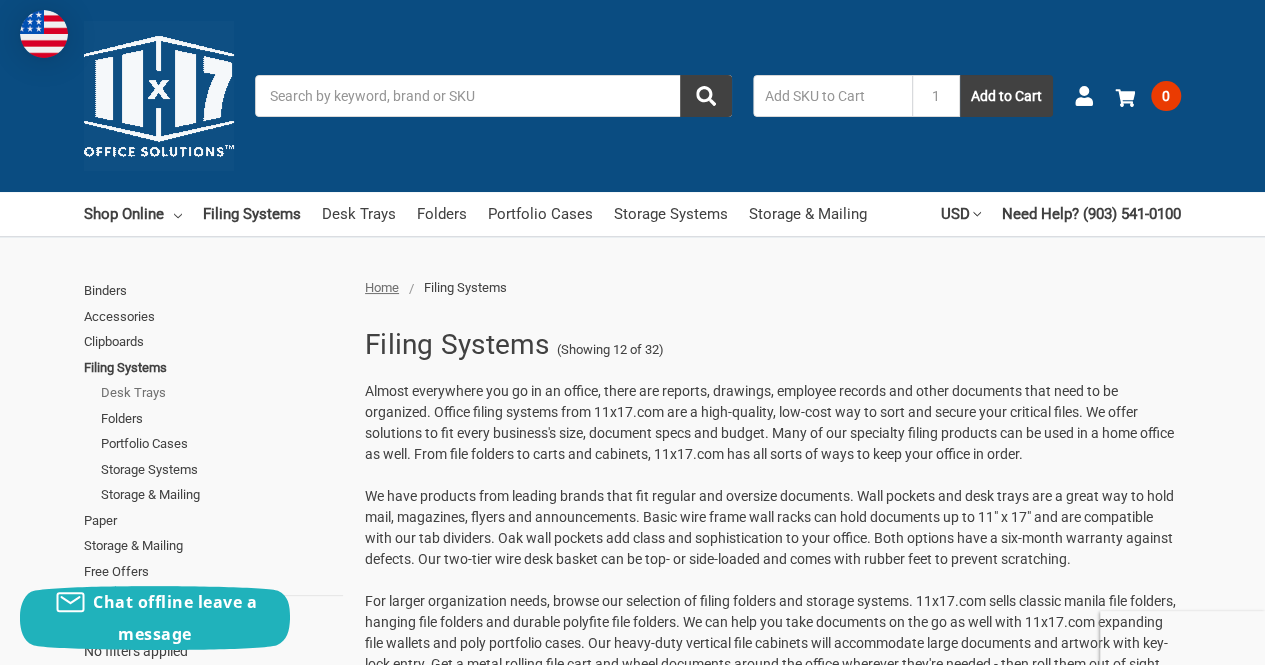 click on "Desk Trays" at bounding box center [222, 393] 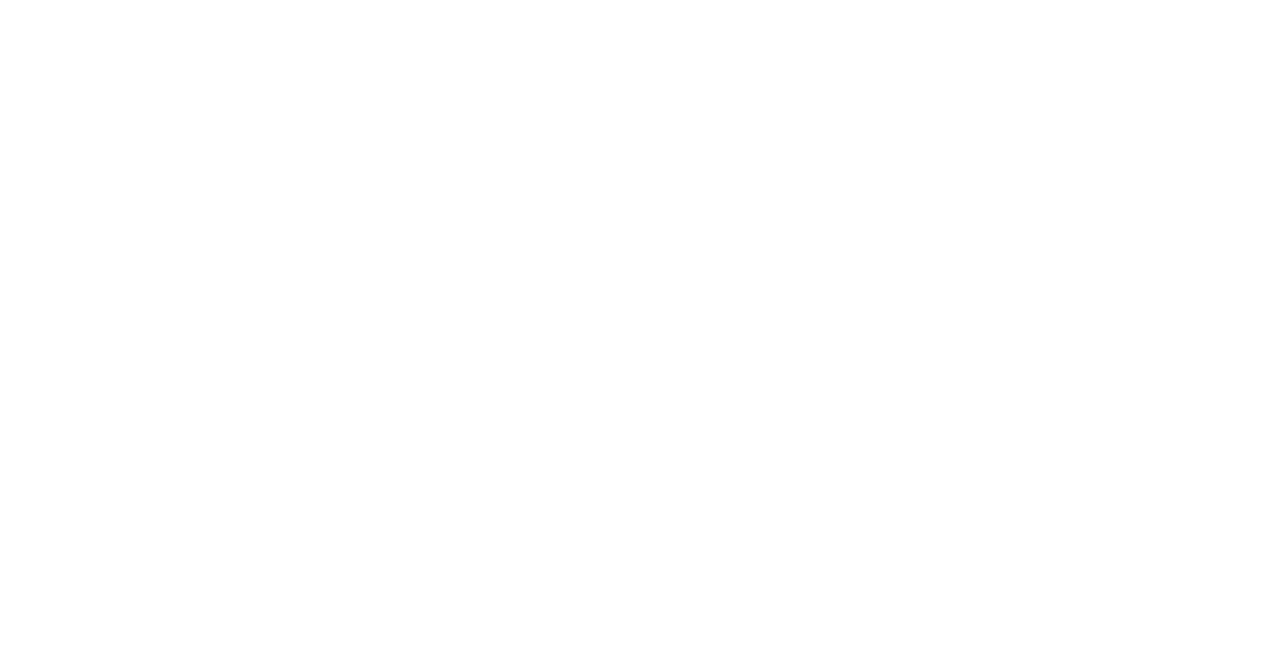 scroll, scrollTop: 0, scrollLeft: 0, axis: both 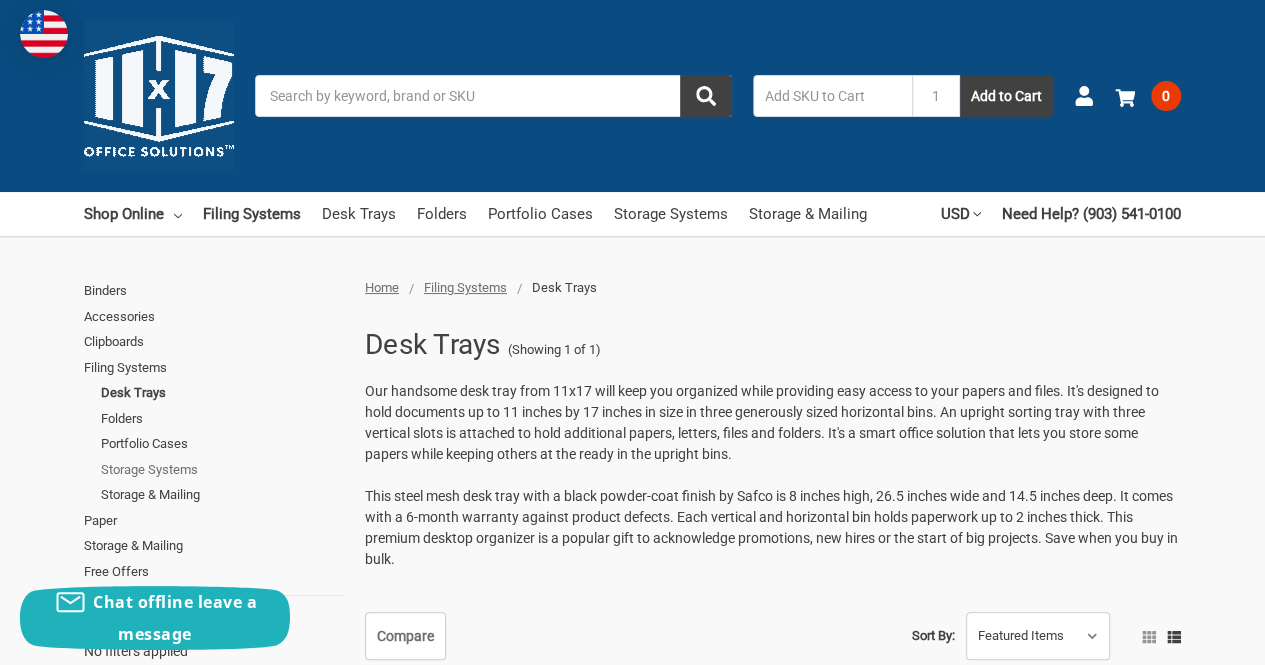 click on "Storage Systems" at bounding box center (222, 470) 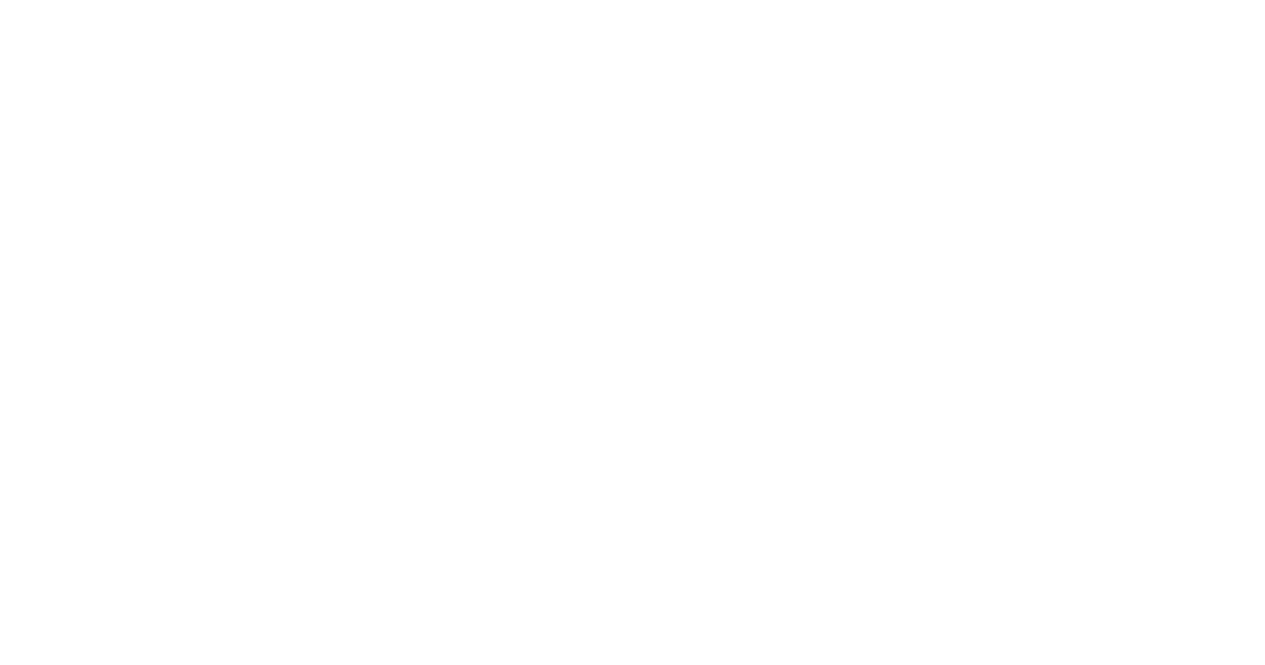 scroll, scrollTop: 0, scrollLeft: 0, axis: both 